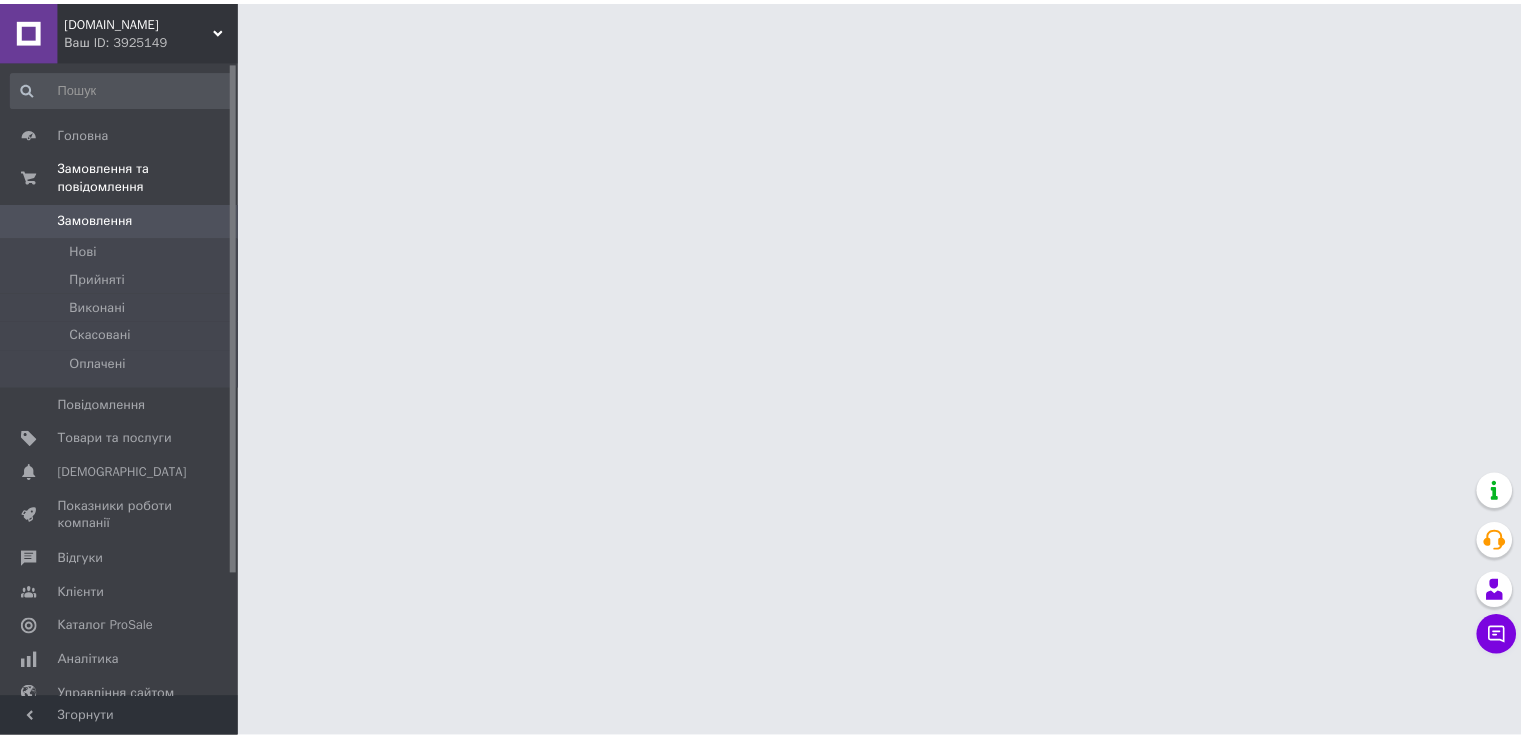 scroll, scrollTop: 0, scrollLeft: 0, axis: both 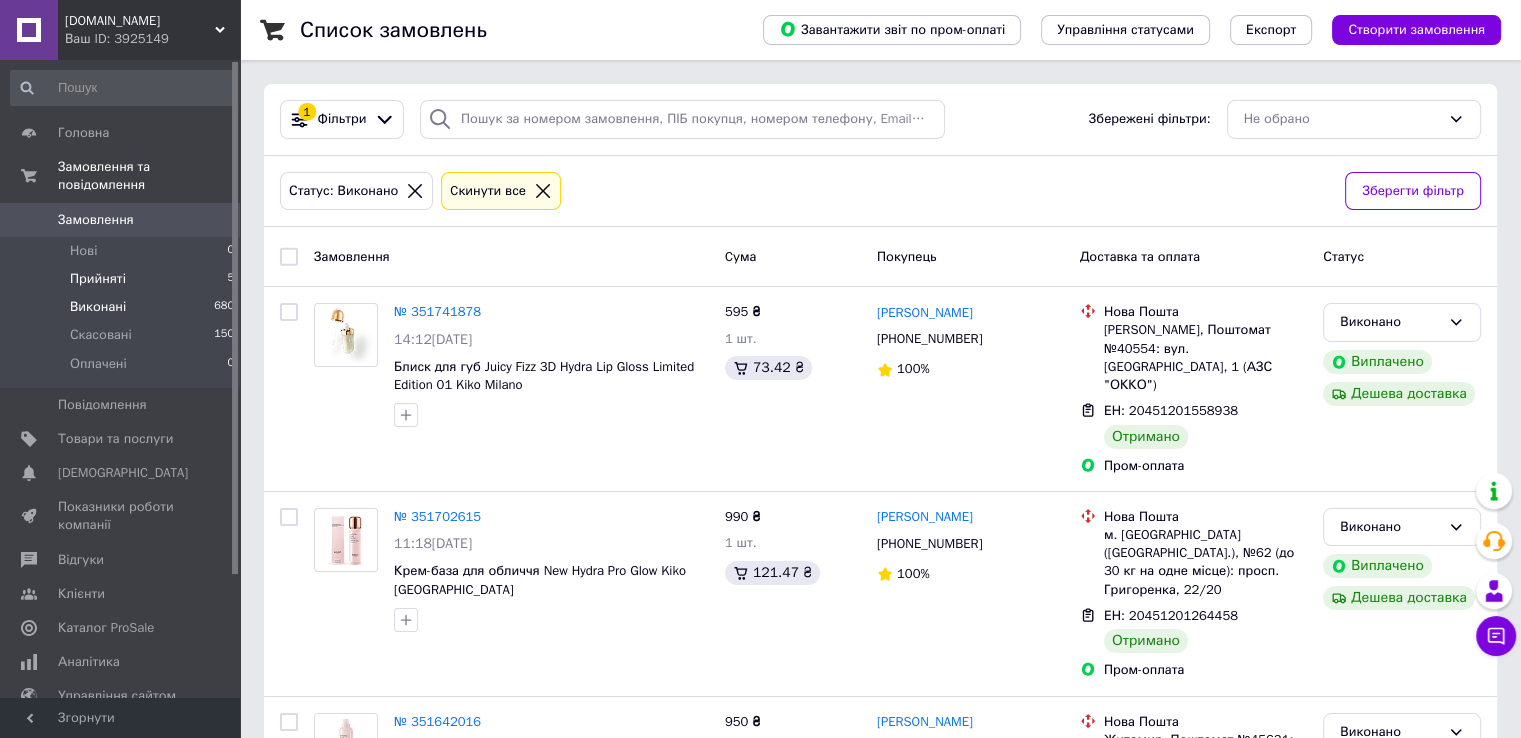 click on "Прийняті" at bounding box center (98, 279) 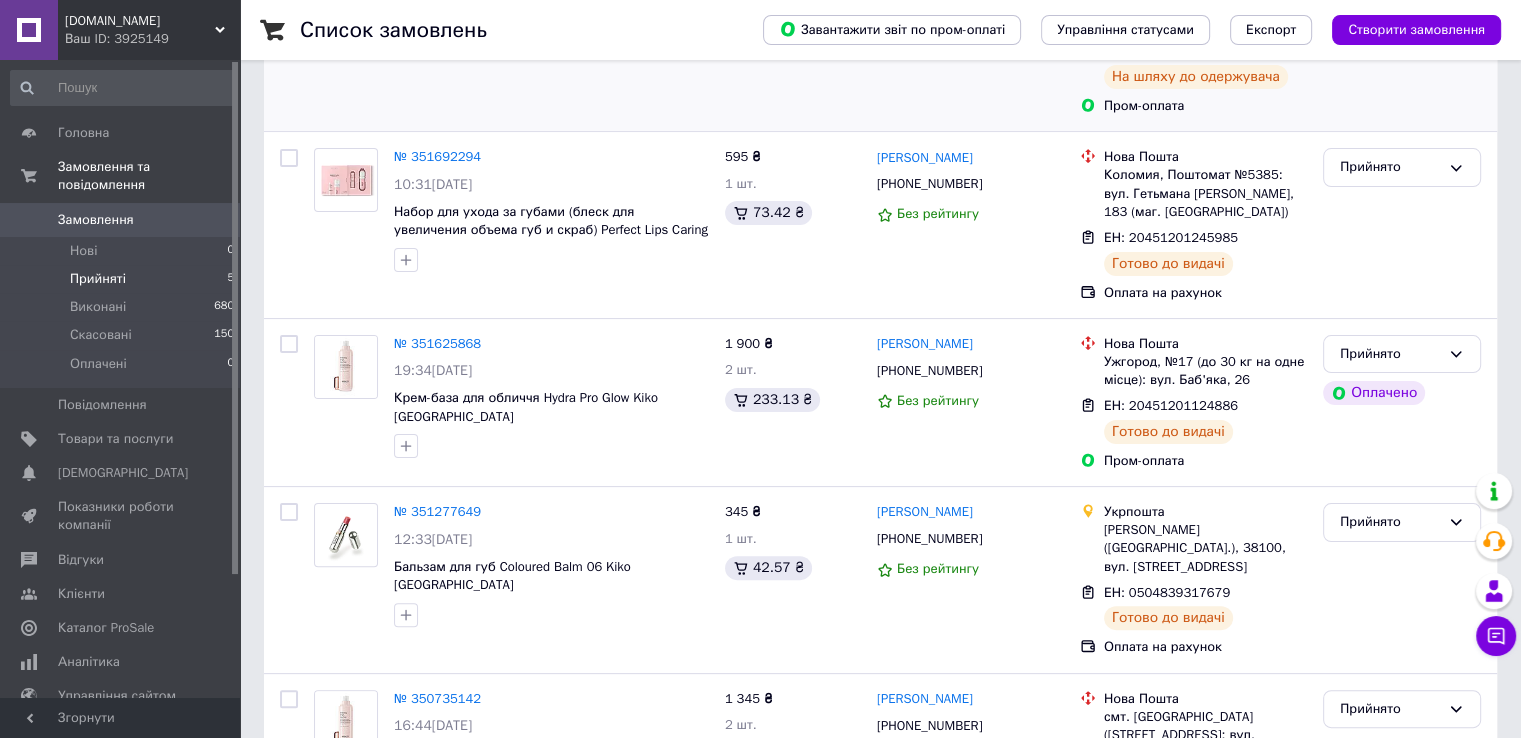 scroll, scrollTop: 503, scrollLeft: 0, axis: vertical 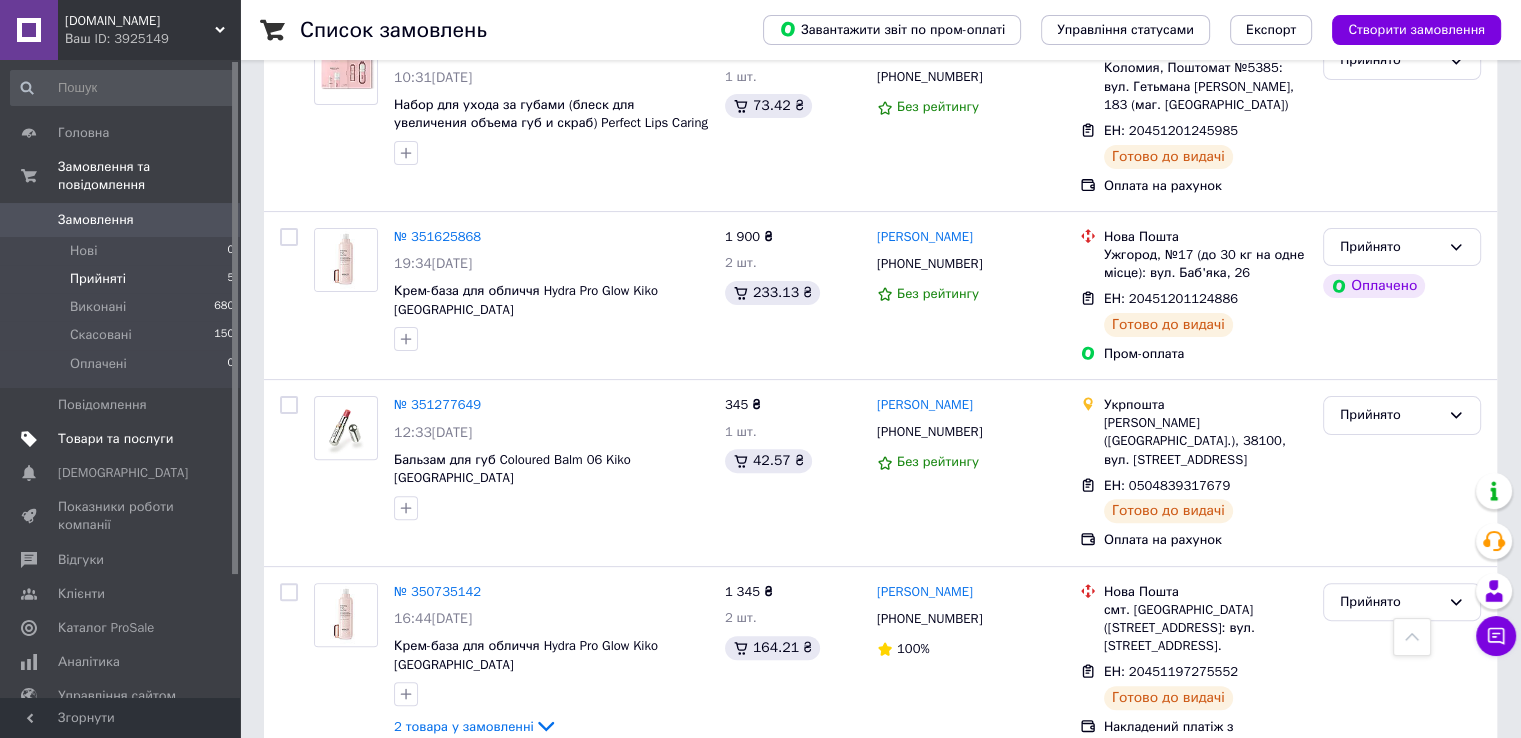 click on "Товари та послуги" at bounding box center [115, 439] 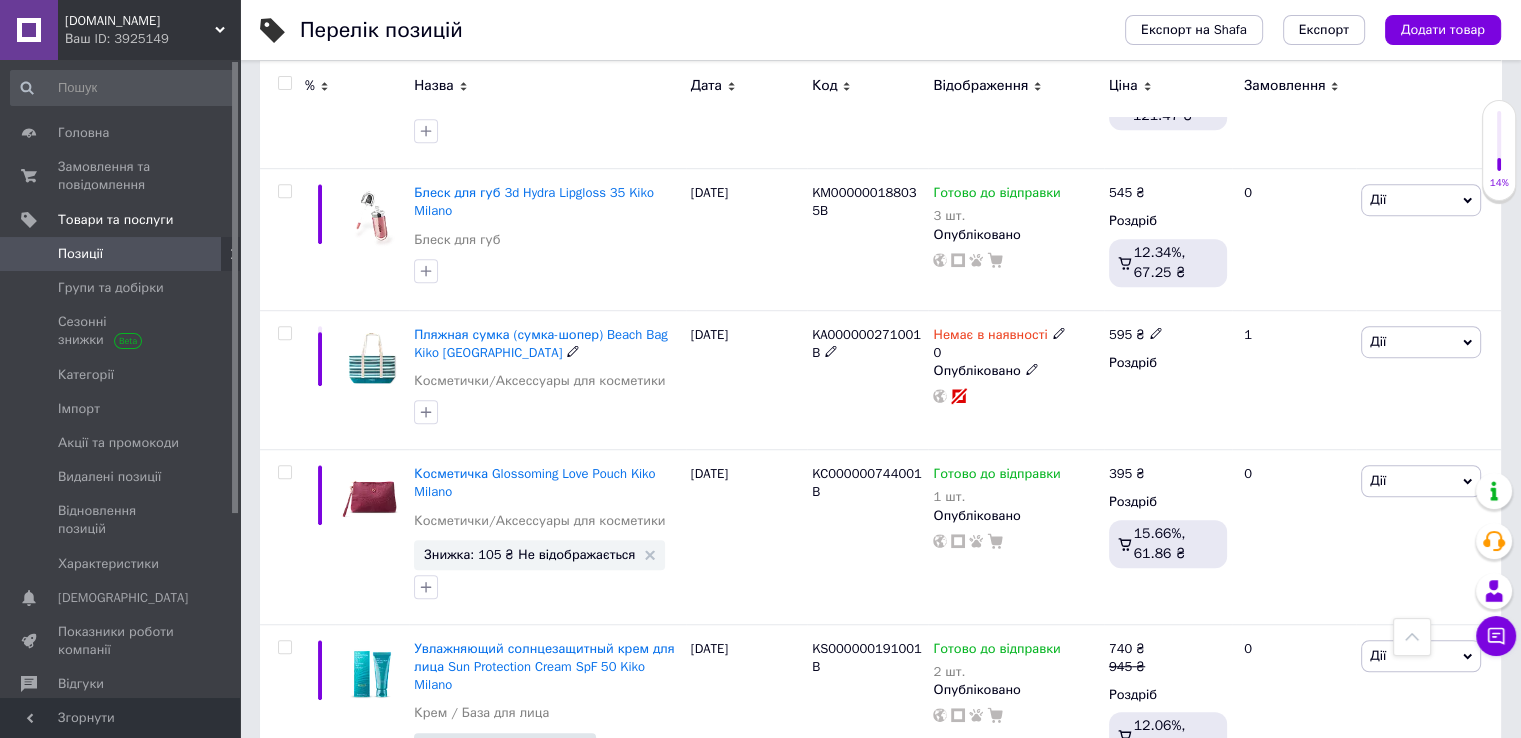 scroll, scrollTop: 1600, scrollLeft: 0, axis: vertical 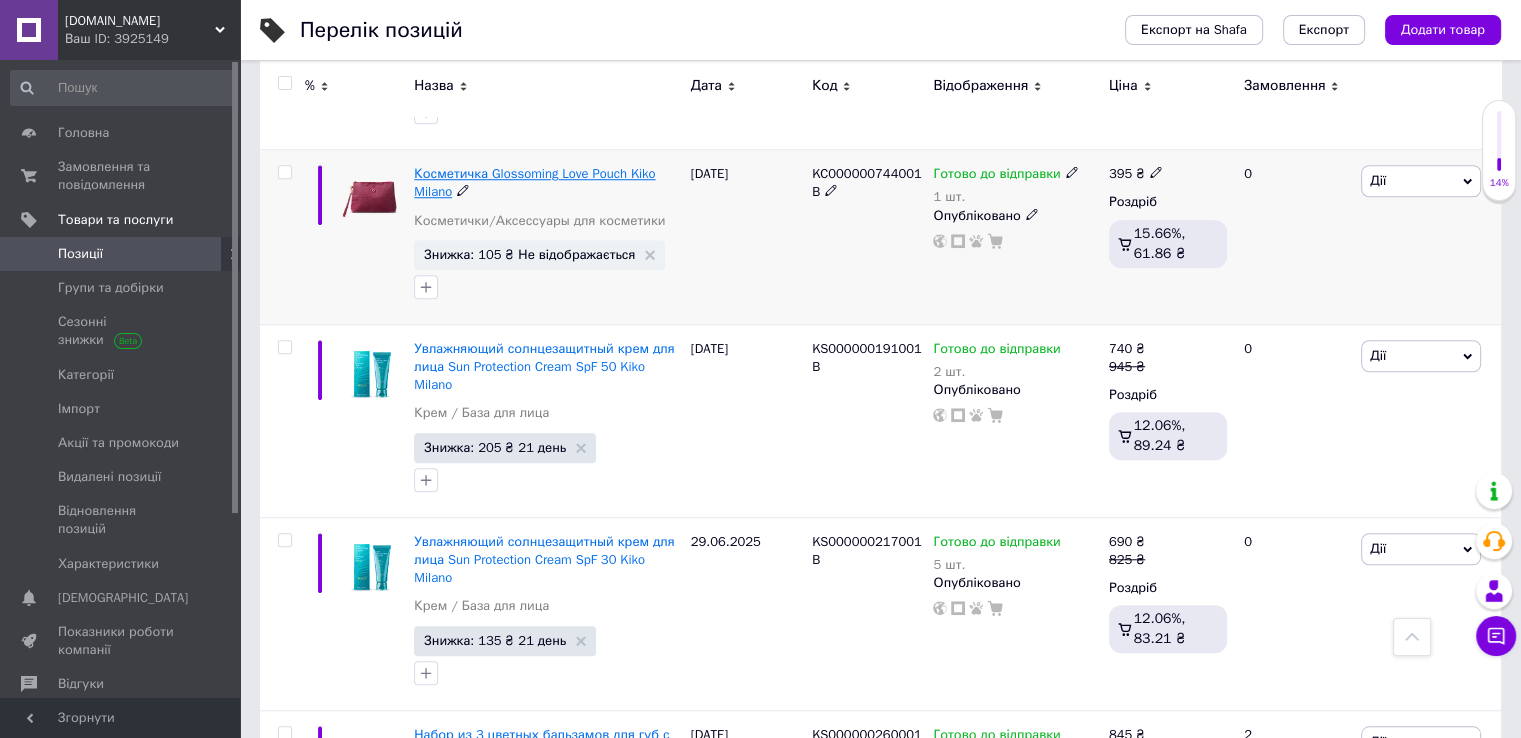 click on "Косметичка Glossoming Love Pouch Kiko Milano" at bounding box center (534, 182) 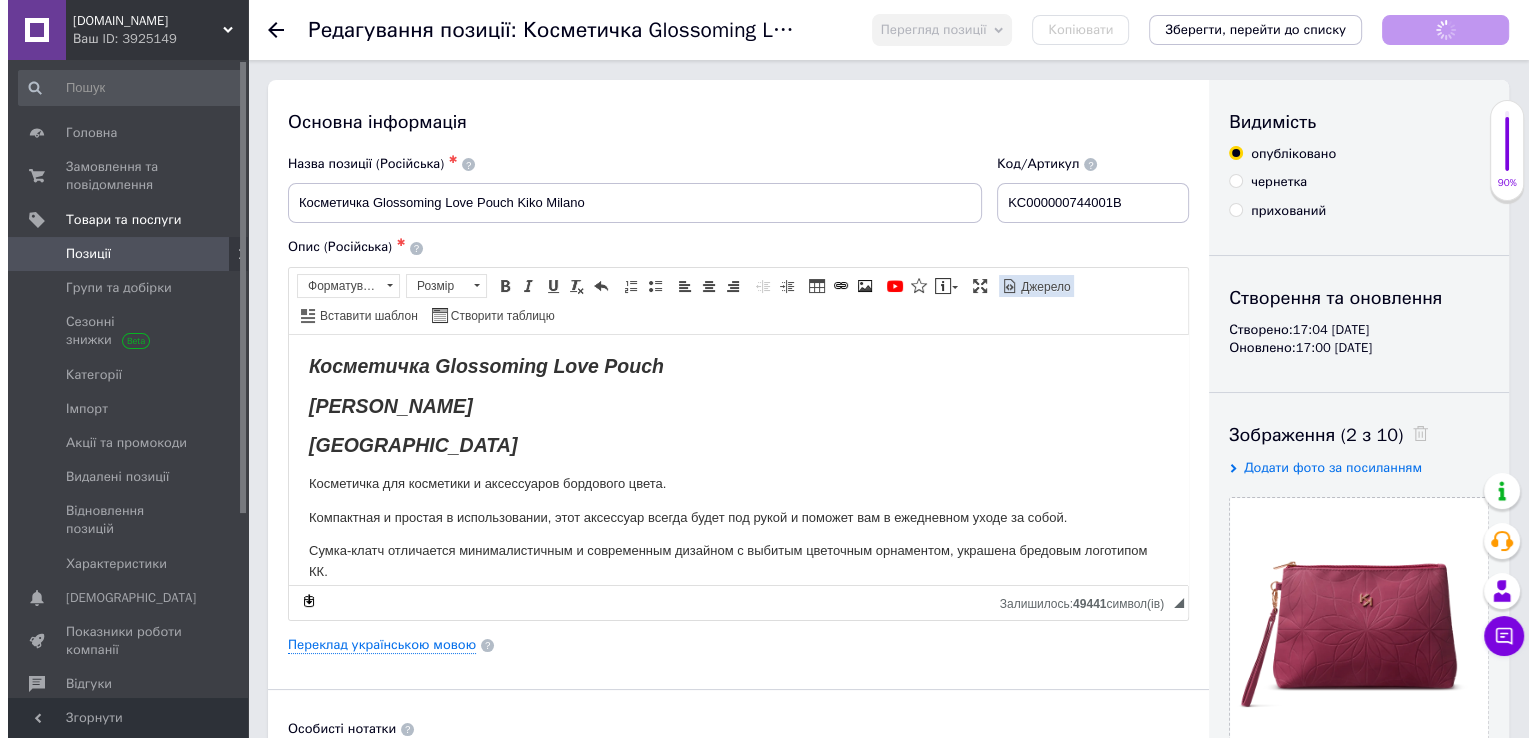 scroll, scrollTop: 0, scrollLeft: 0, axis: both 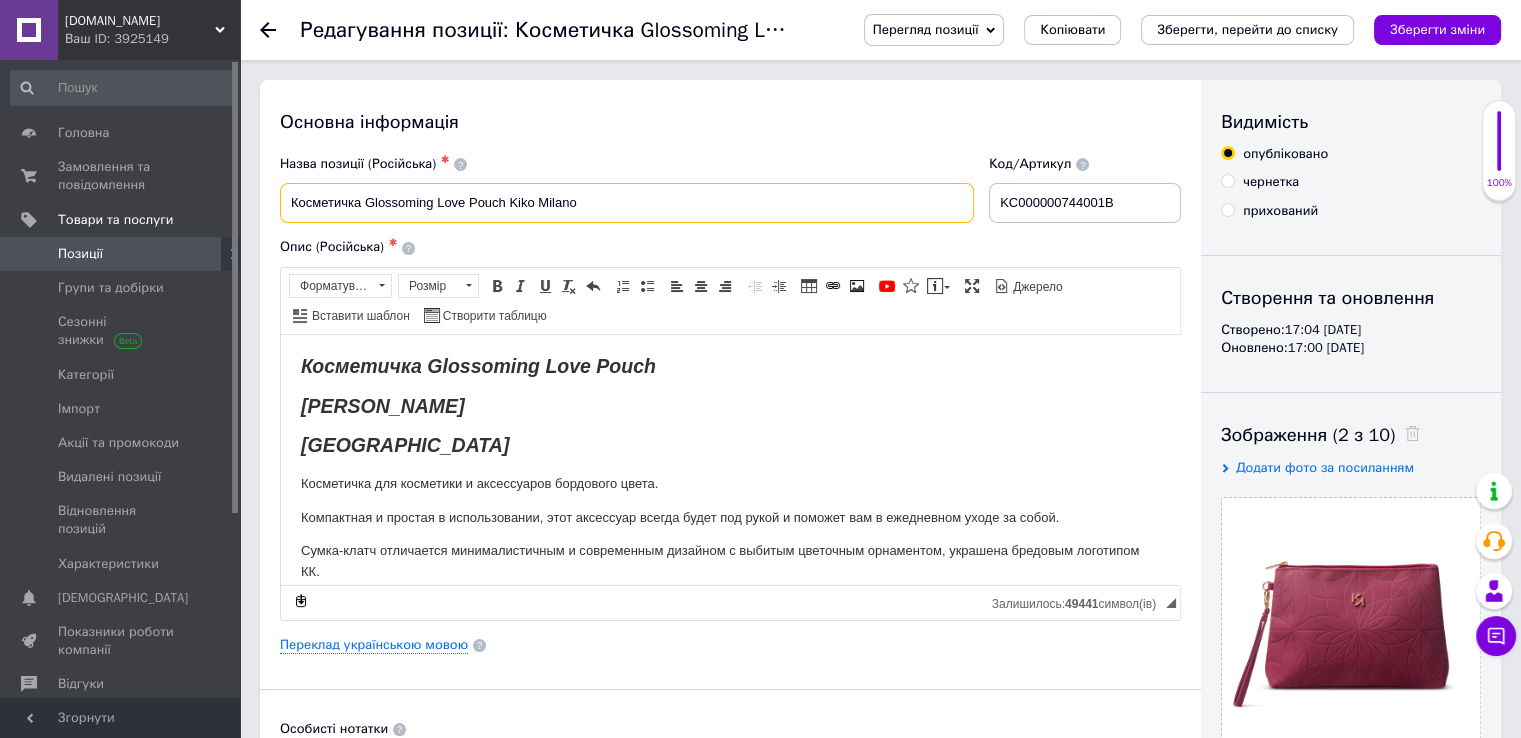 drag, startPoint x: 288, startPoint y: 201, endPoint x: 604, endPoint y: 199, distance: 316.00632 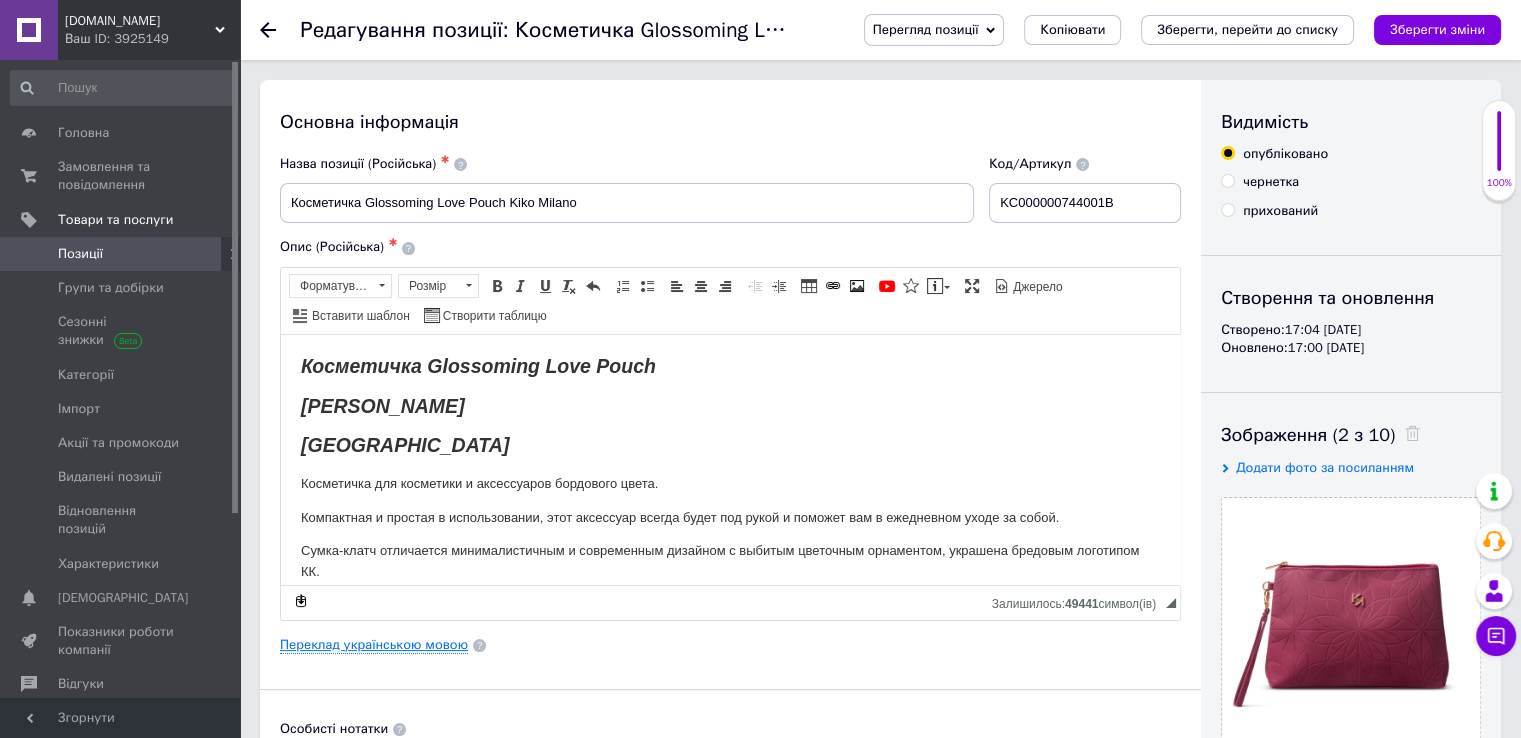 click on "Переклад українською мовою" at bounding box center (374, 645) 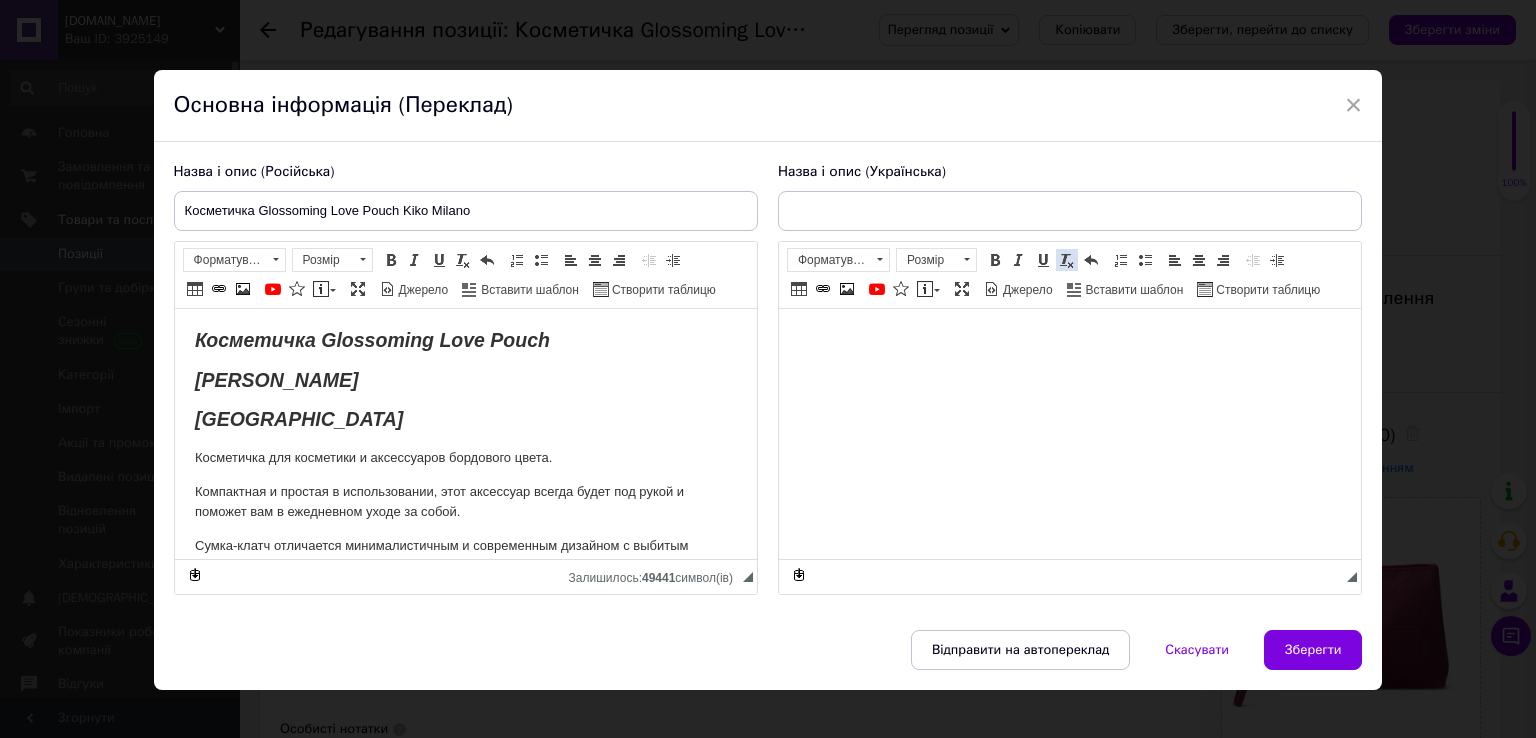 scroll, scrollTop: 0, scrollLeft: 0, axis: both 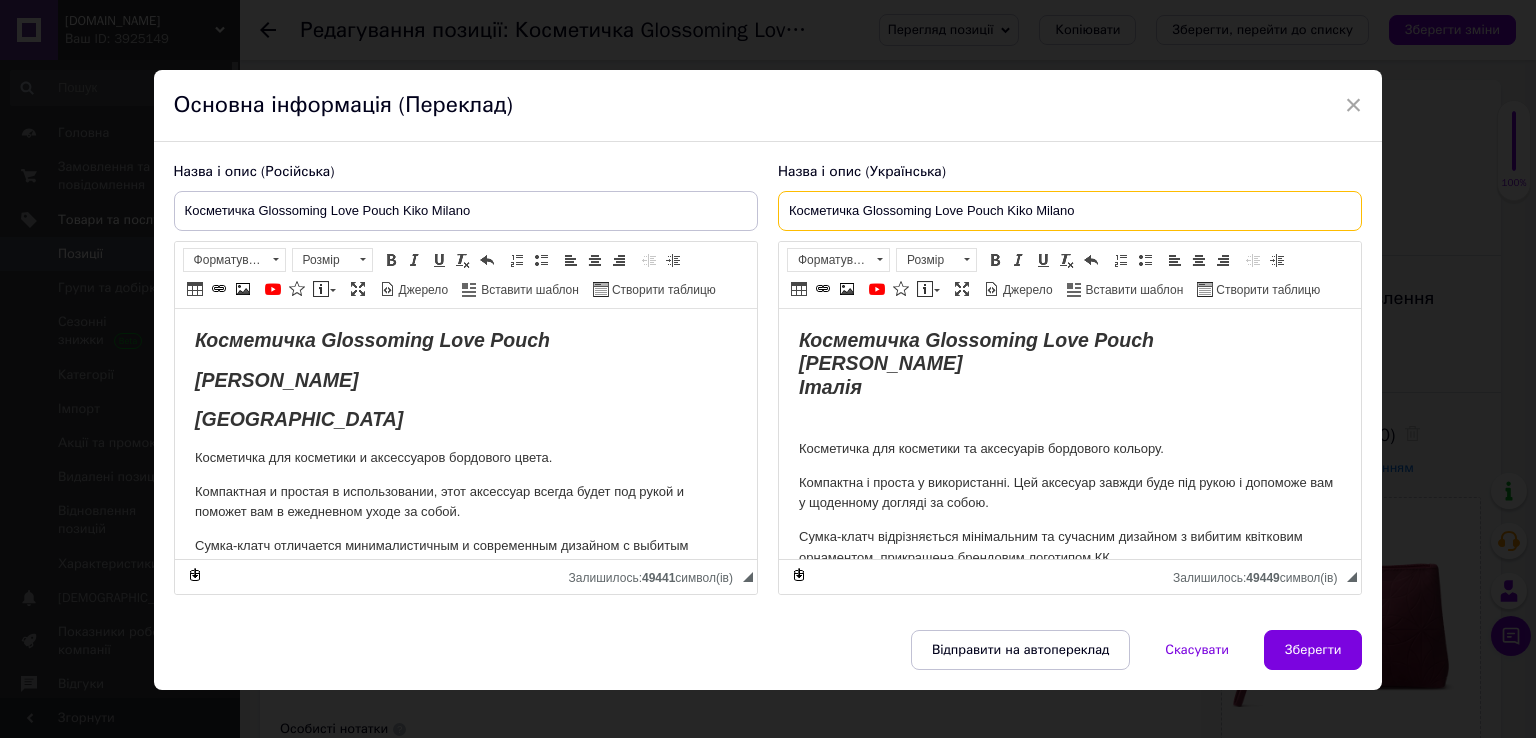drag, startPoint x: 1088, startPoint y: 209, endPoint x: 775, endPoint y: 201, distance: 313.10223 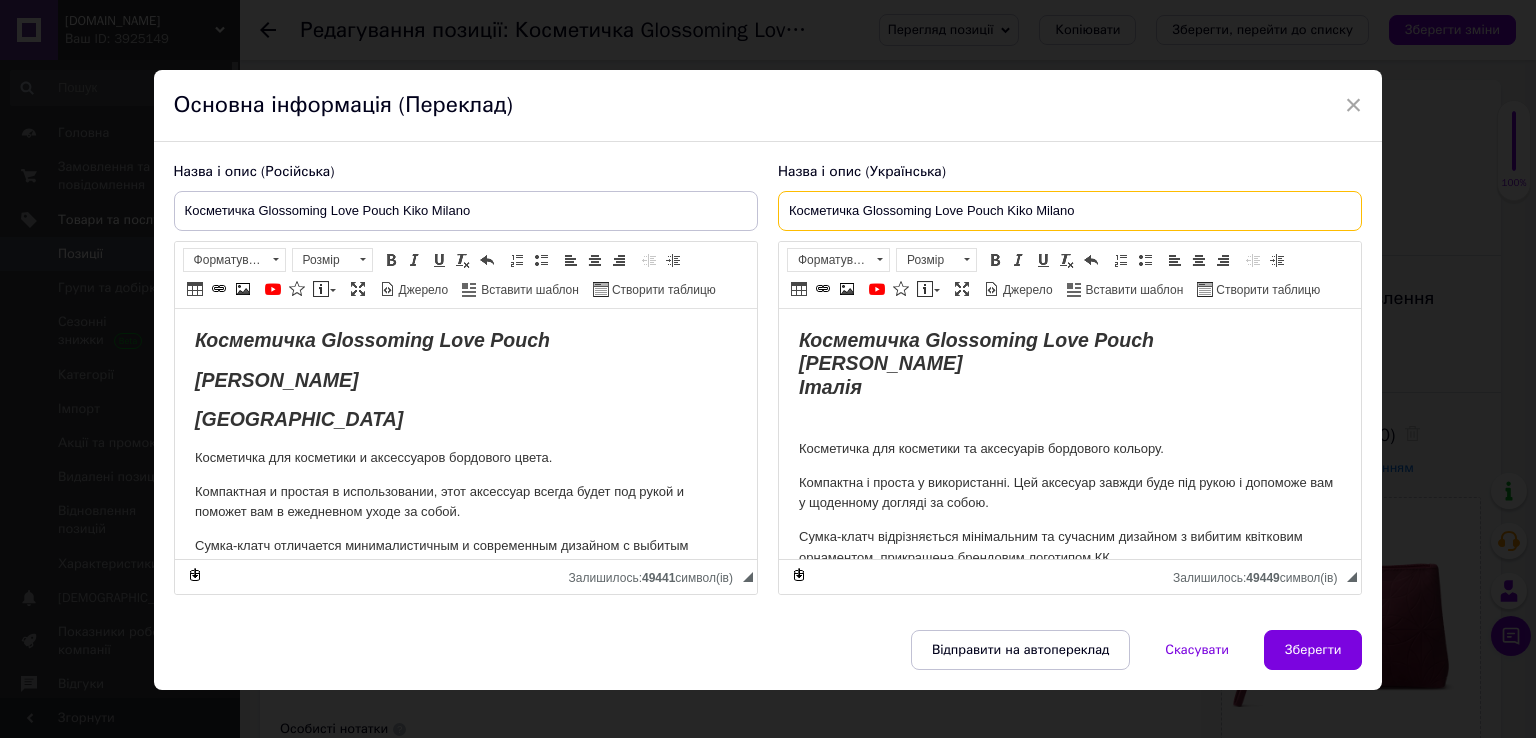 click on "Косметичка Glossoming Love Pouch Kiko Milano" at bounding box center [1070, 211] 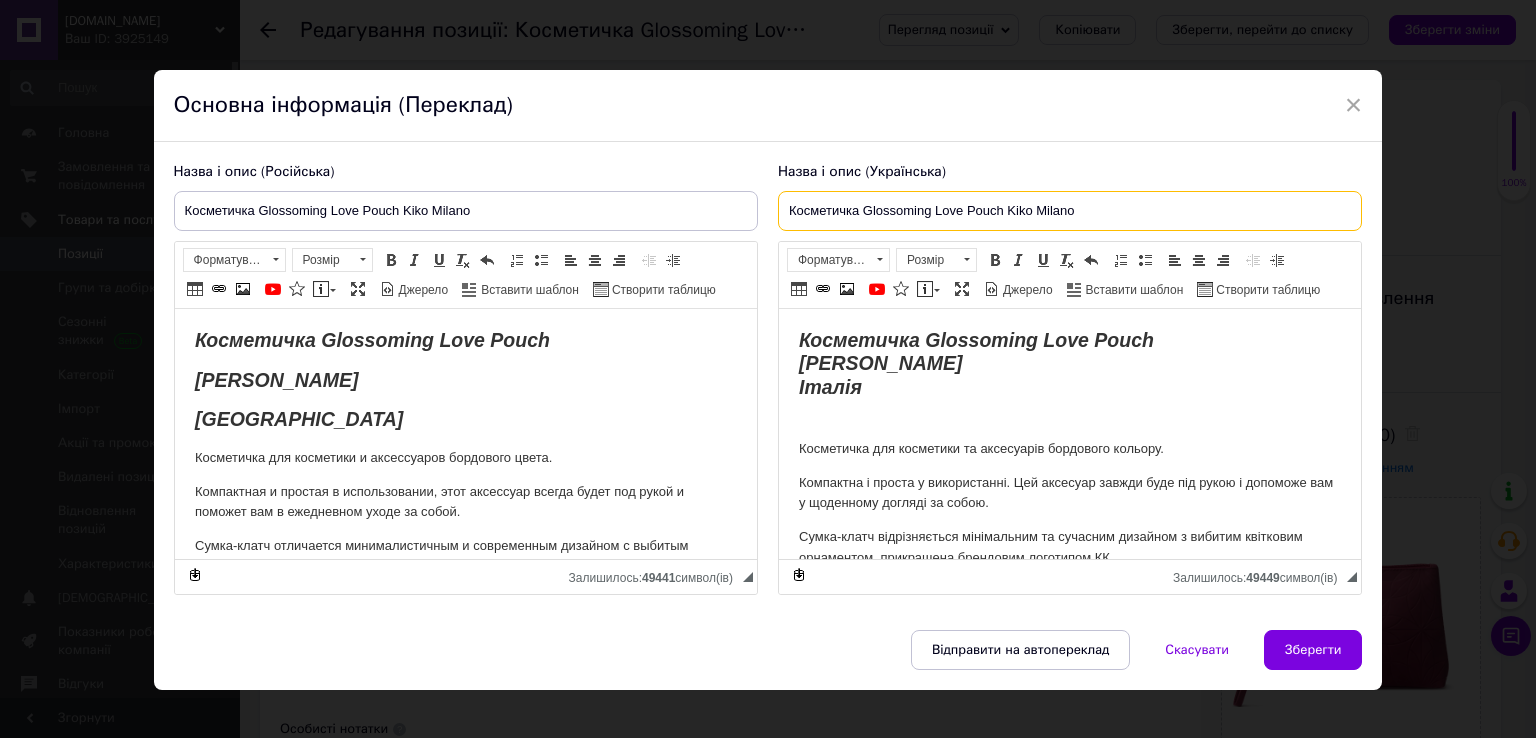 drag, startPoint x: 862, startPoint y: 209, endPoint x: 999, endPoint y: 209, distance: 137 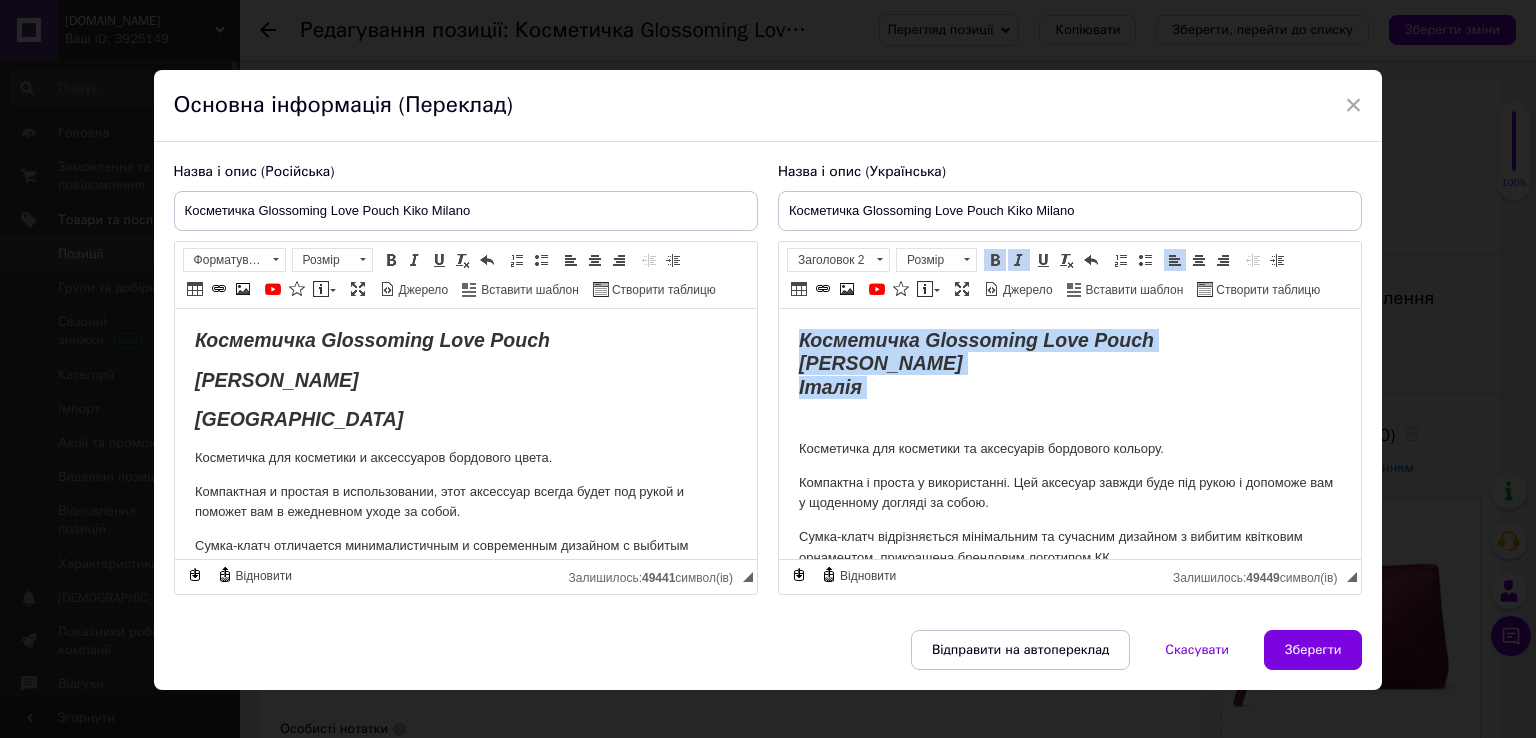 drag, startPoint x: 798, startPoint y: 337, endPoint x: 937, endPoint y: 400, distance: 152.61061 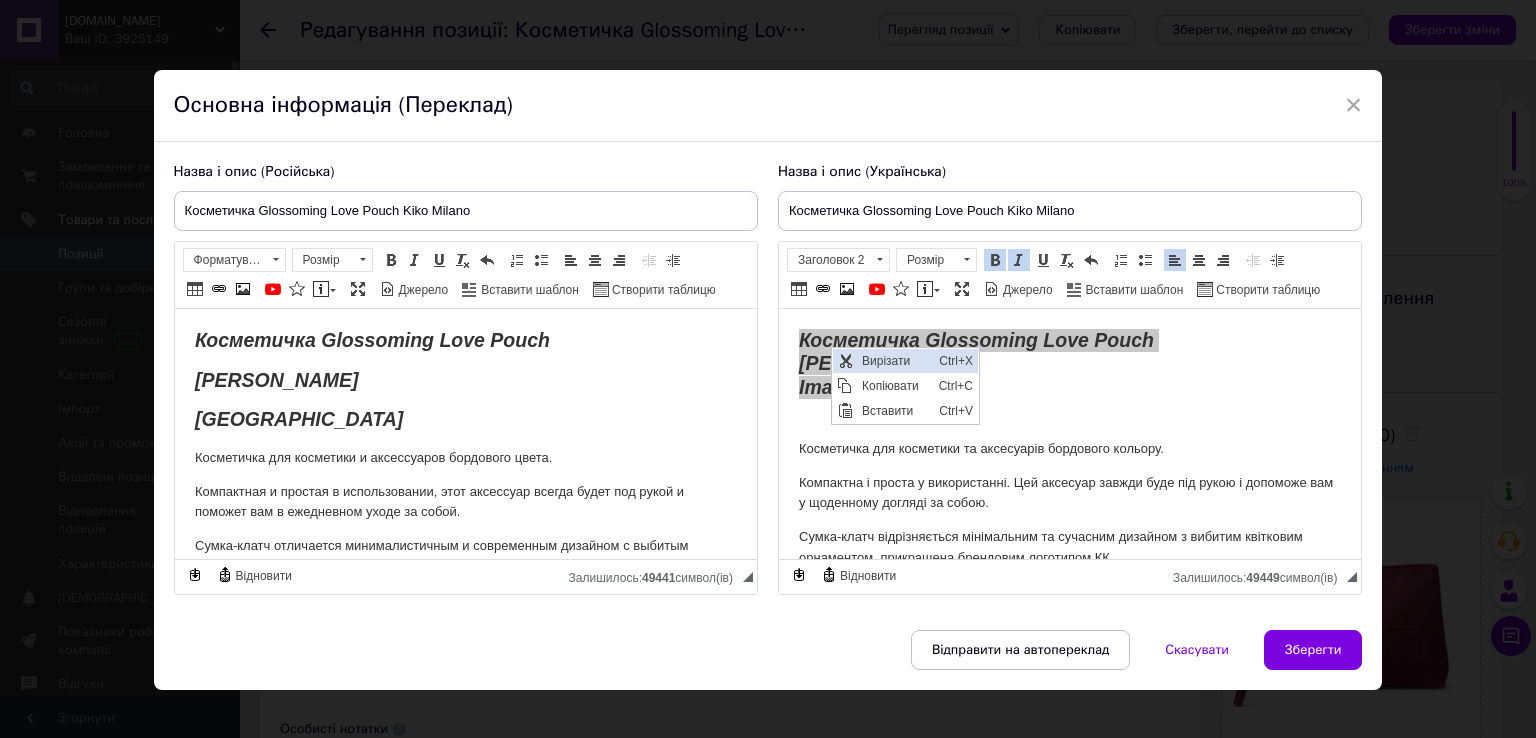 scroll, scrollTop: 0, scrollLeft: 0, axis: both 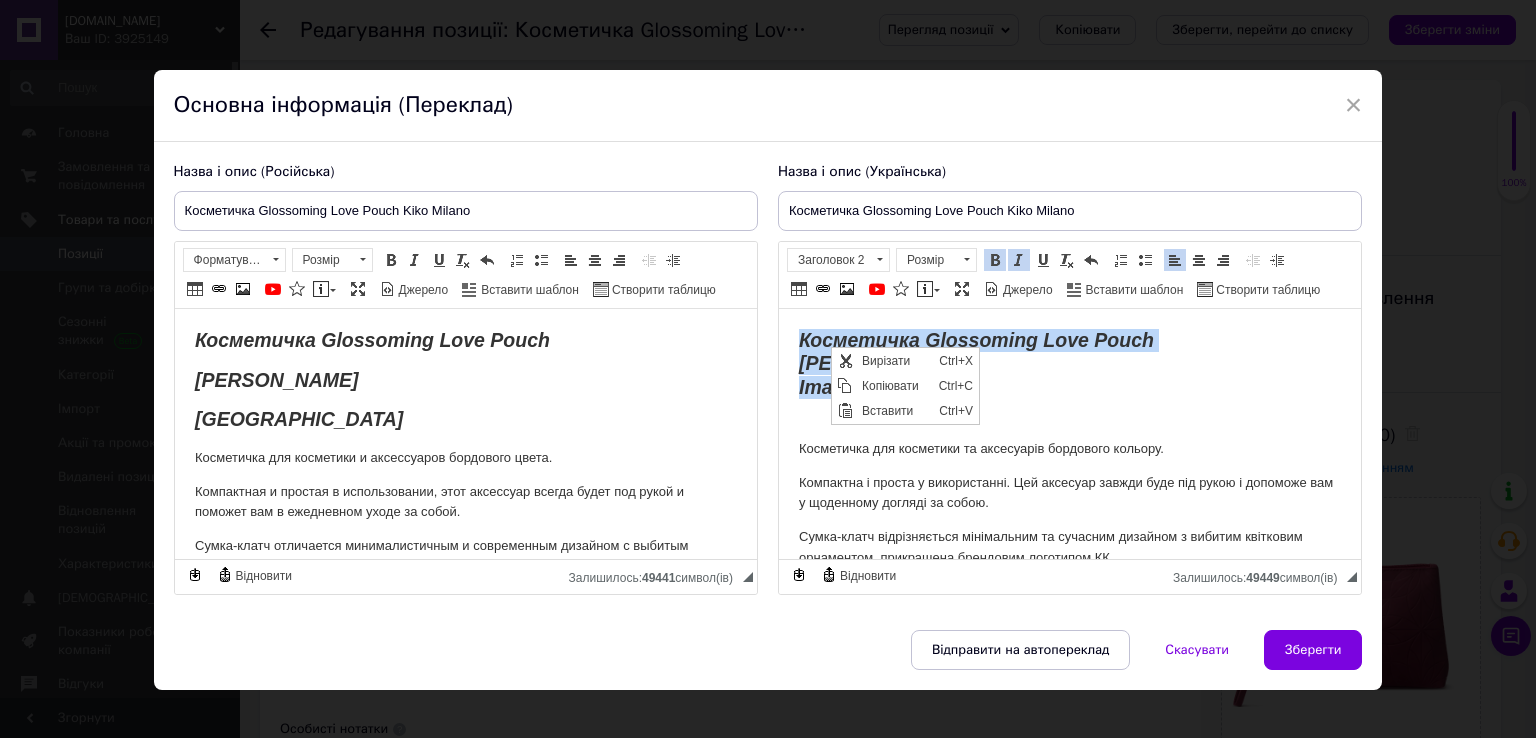 click on "Косметичка Glossoming Love Pouch [PERSON_NAME][GEOGRAPHIC_DATA] Італія" at bounding box center (1069, 376) 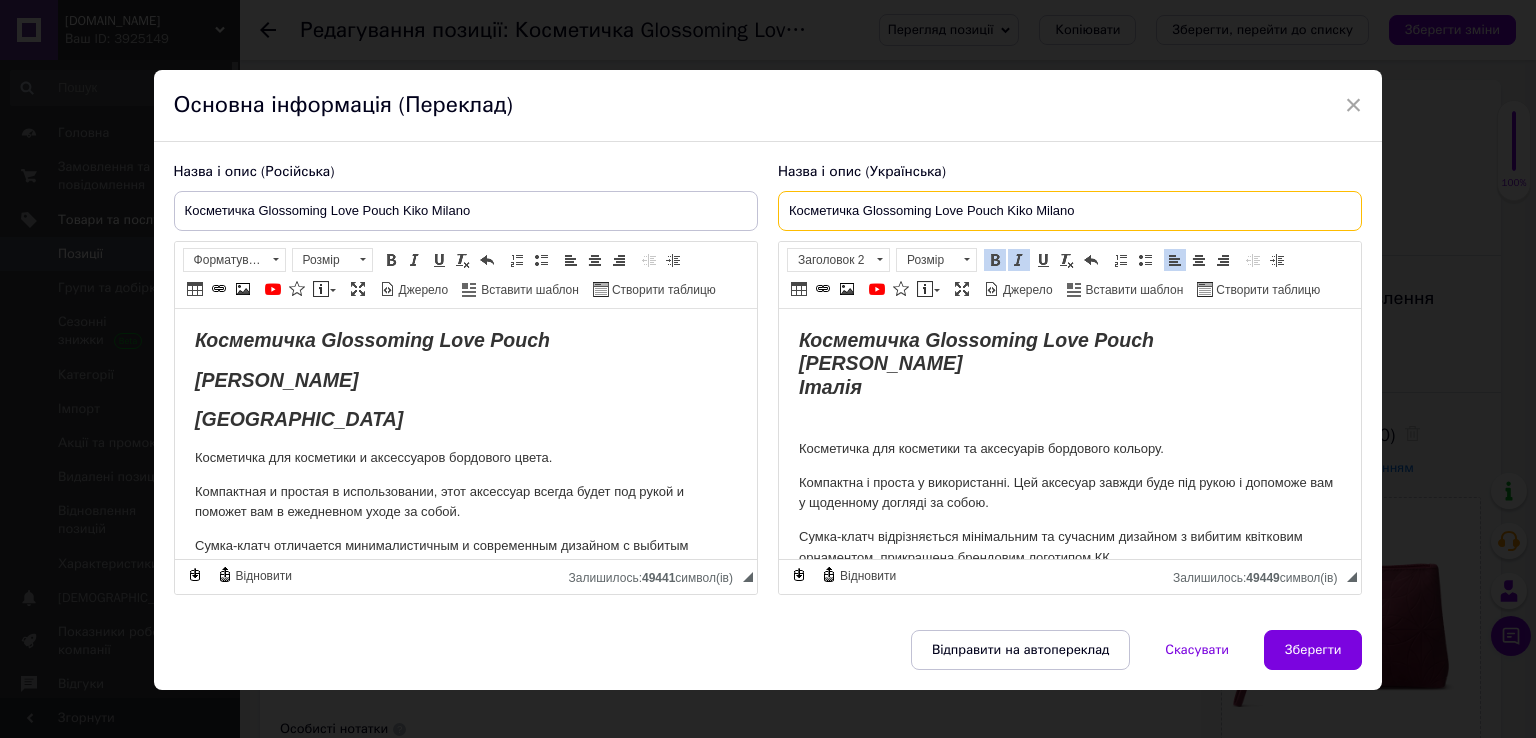 drag, startPoint x: 1115, startPoint y: 209, endPoint x: 688, endPoint y: 210, distance: 427.00116 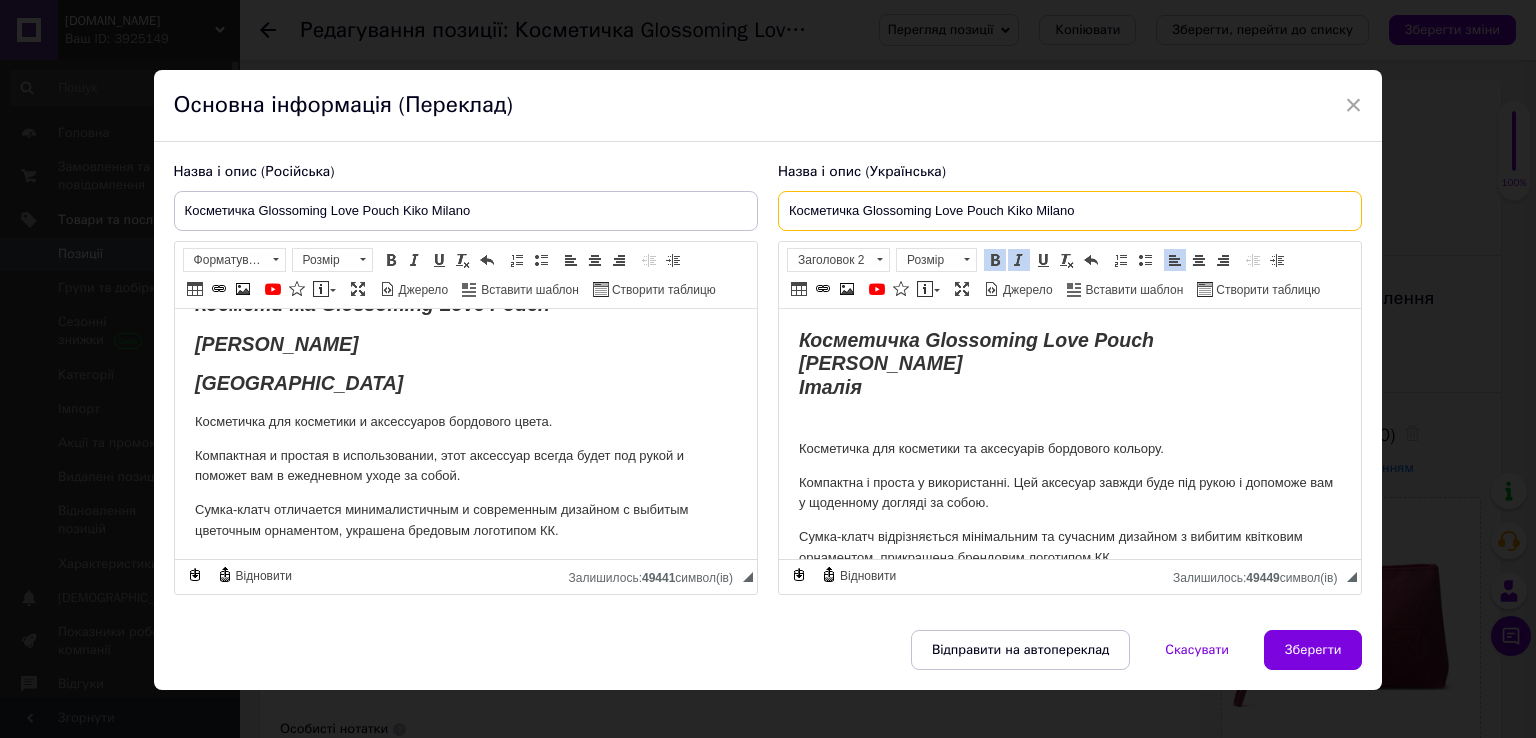scroll, scrollTop: 113, scrollLeft: 0, axis: vertical 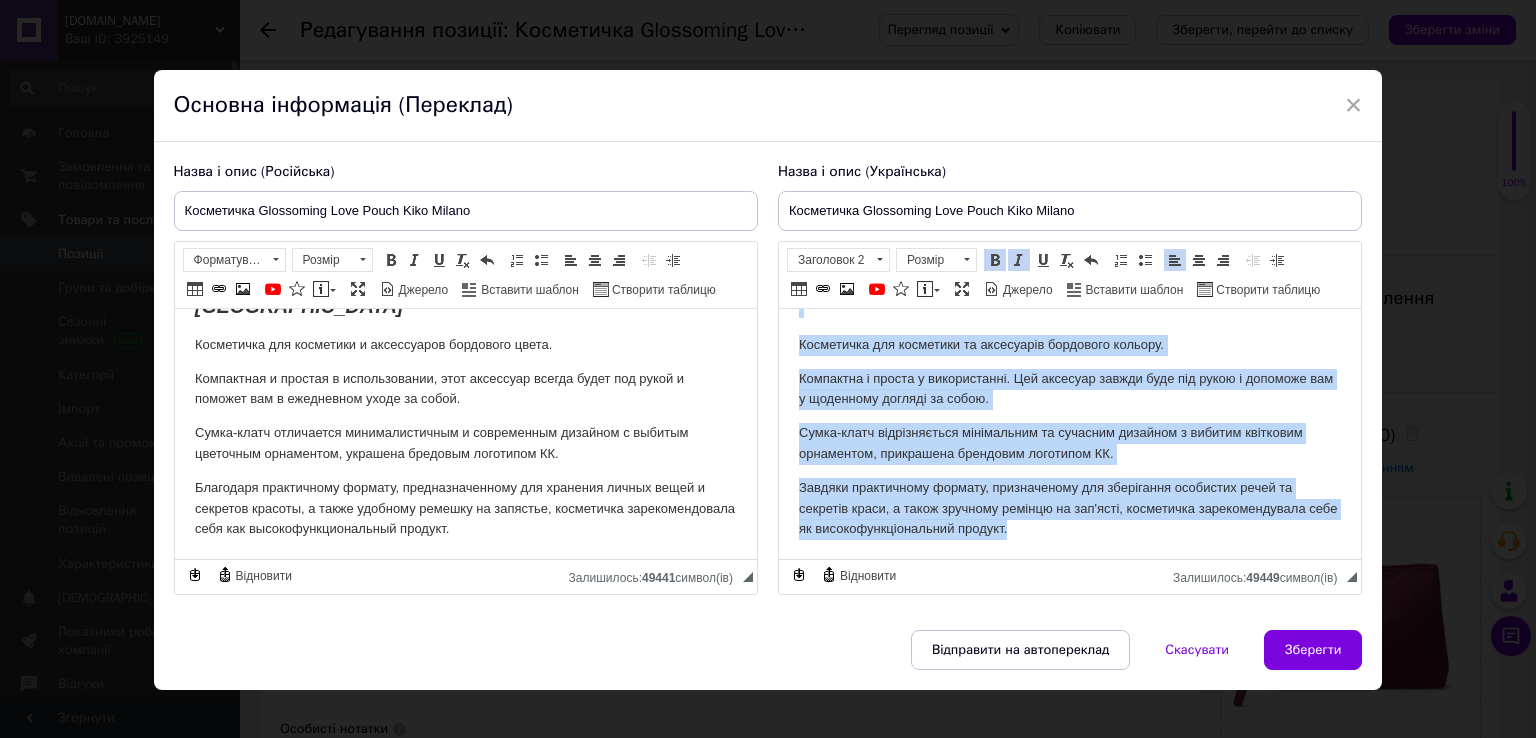 drag, startPoint x: 798, startPoint y: 337, endPoint x: 1038, endPoint y: 516, distance: 299.40106 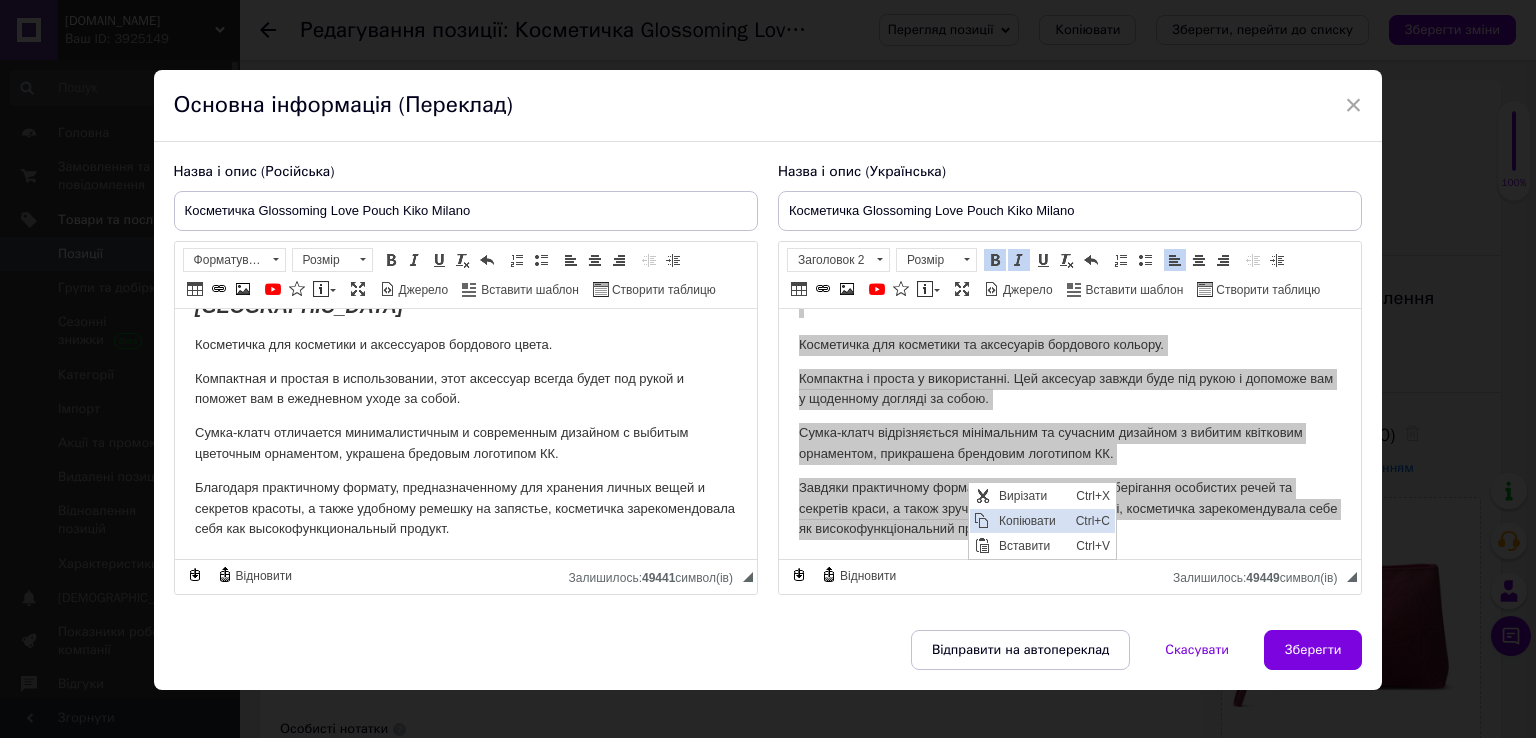 drag, startPoint x: 1011, startPoint y: 515, endPoint x: 1229, endPoint y: 705, distance: 289.17813 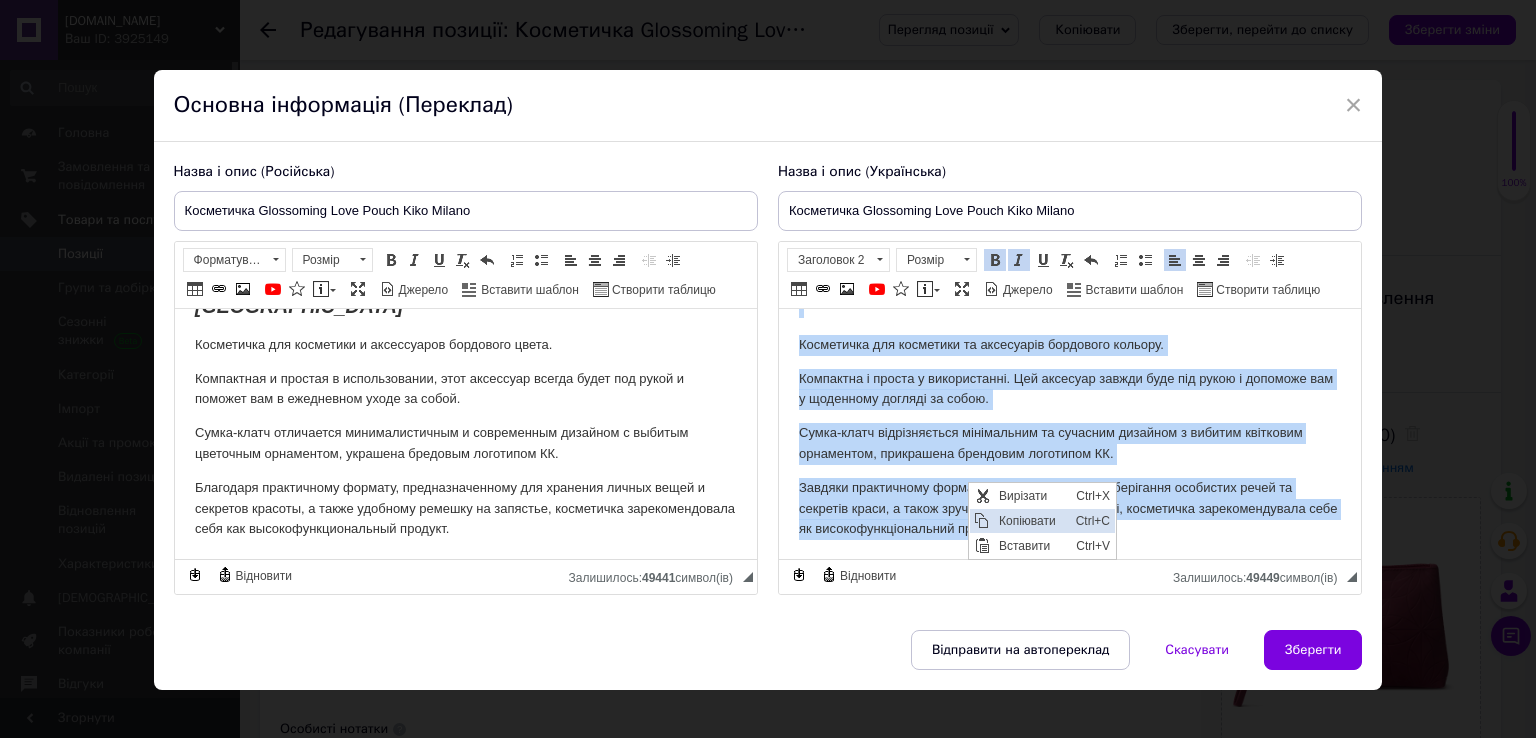 copy on "Косметичка Glossoming Love Pouch Kiko [GEOGRAPHIC_DATA] [PERSON_NAME] для косметики та аксесуарів бордового кольору. Компактна і проста у використанні. Цей аксесуар завжди буде під рукою і допоможе вам у щоденному догляді за собою. Сумка-клатч відрізняється мінімальним та сучасним дизайном з вибитим квітковим орнаментом, прикрашена брендовим логотипом КК. Завдяки практичному формату, призначеному для зберігання особистих речей та секретів краси, а також зручному ремінцю на зап'ясті, косметичка зарекомендувала себе як високофункціональний продукт." 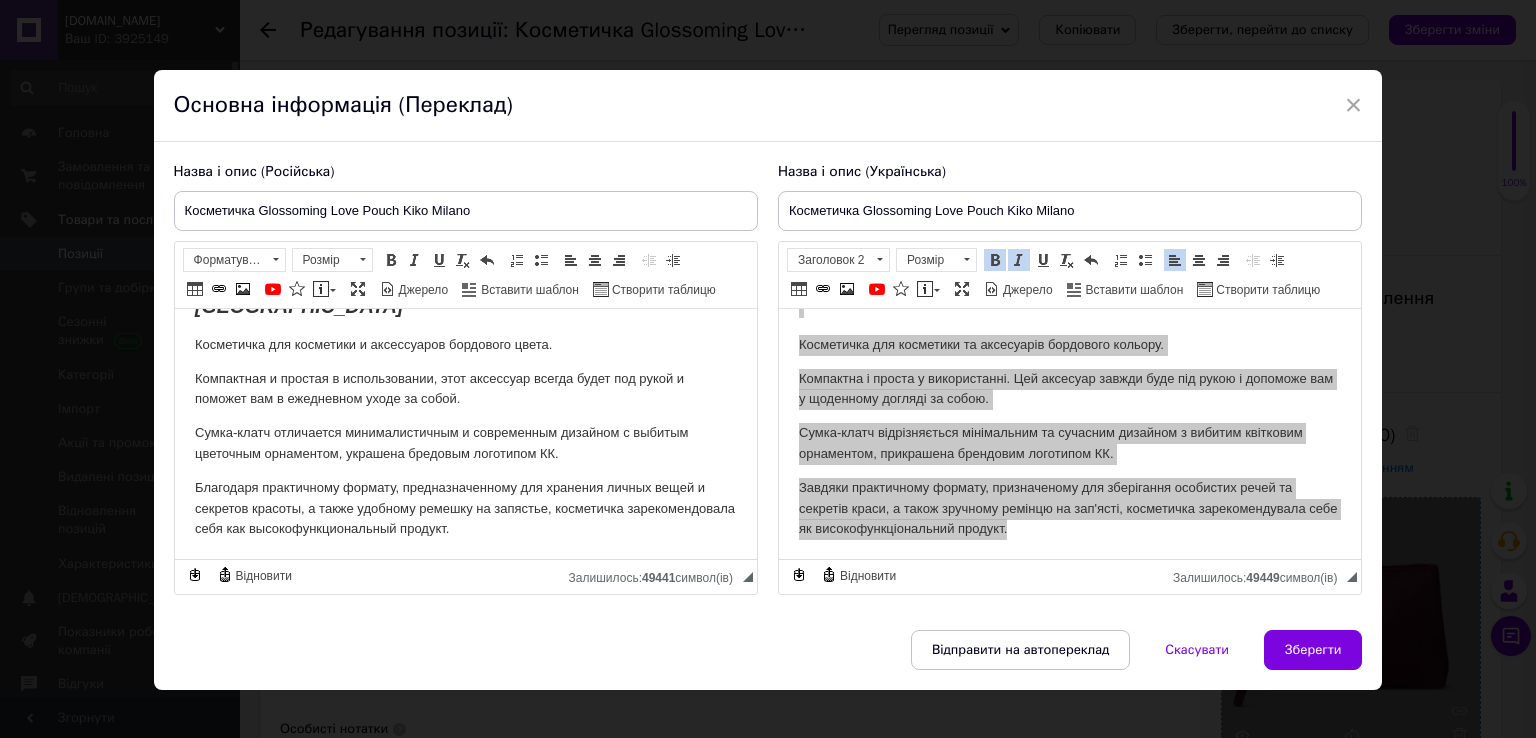 click on "Зберегти" at bounding box center (1313, 650) 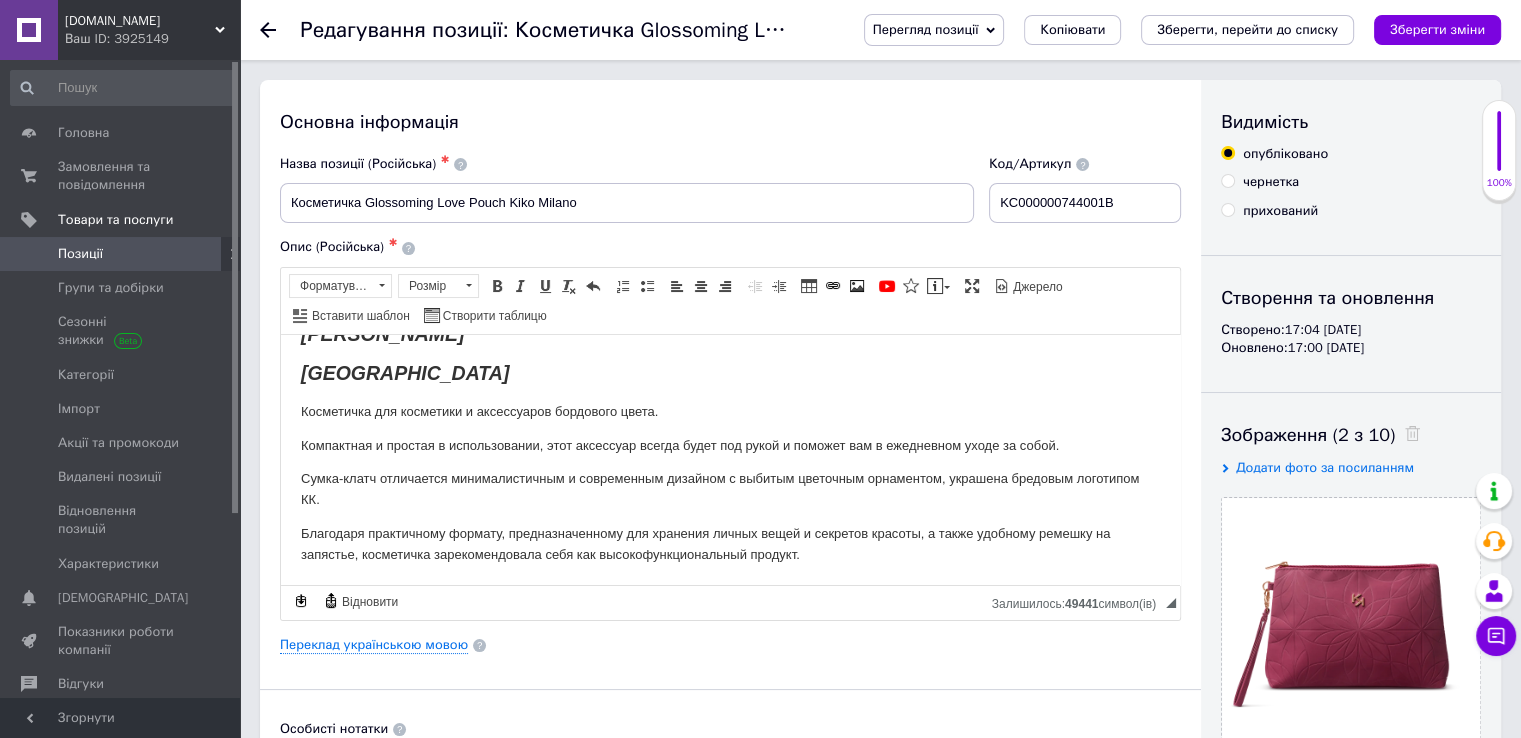scroll, scrollTop: 400, scrollLeft: 0, axis: vertical 